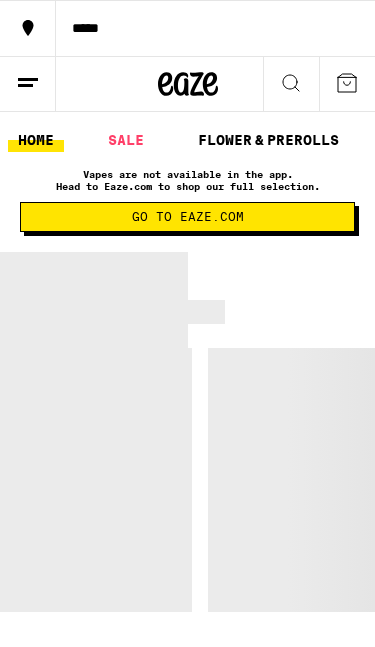 scroll, scrollTop: 0, scrollLeft: 0, axis: both 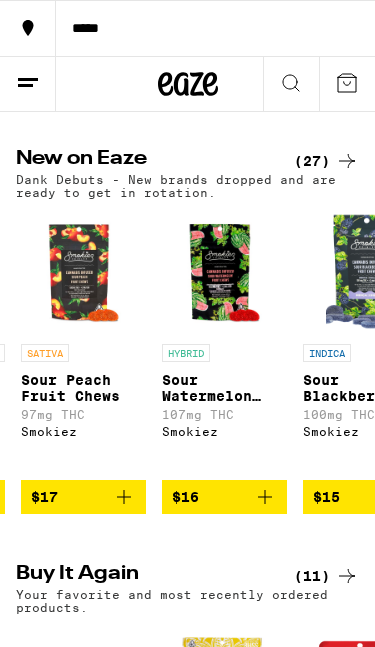 click at bounding box center [224, 271] 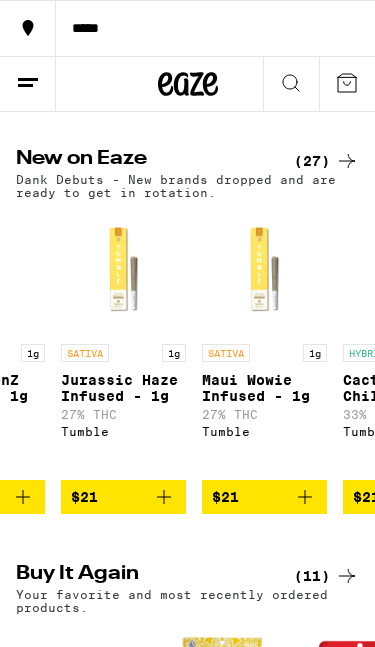scroll, scrollTop: 0, scrollLeft: 1074, axis: horizontal 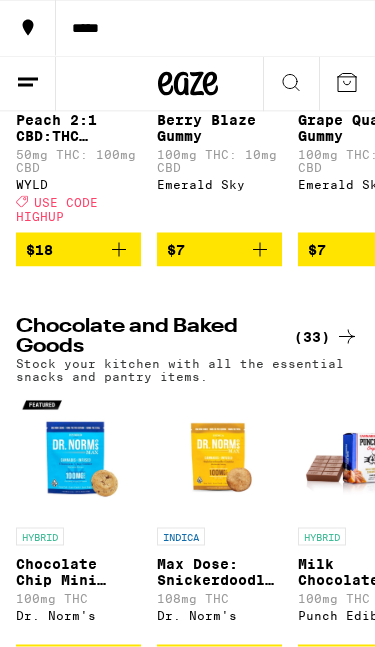 click on "USE CODE HIGHUP" at bounding box center (57, 209) 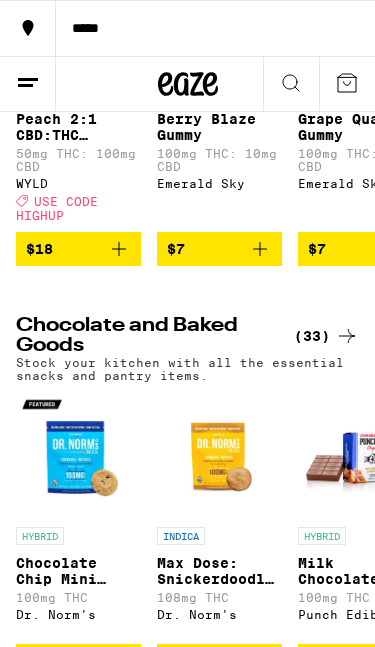 scroll, scrollTop: 146, scrollLeft: 0, axis: vertical 